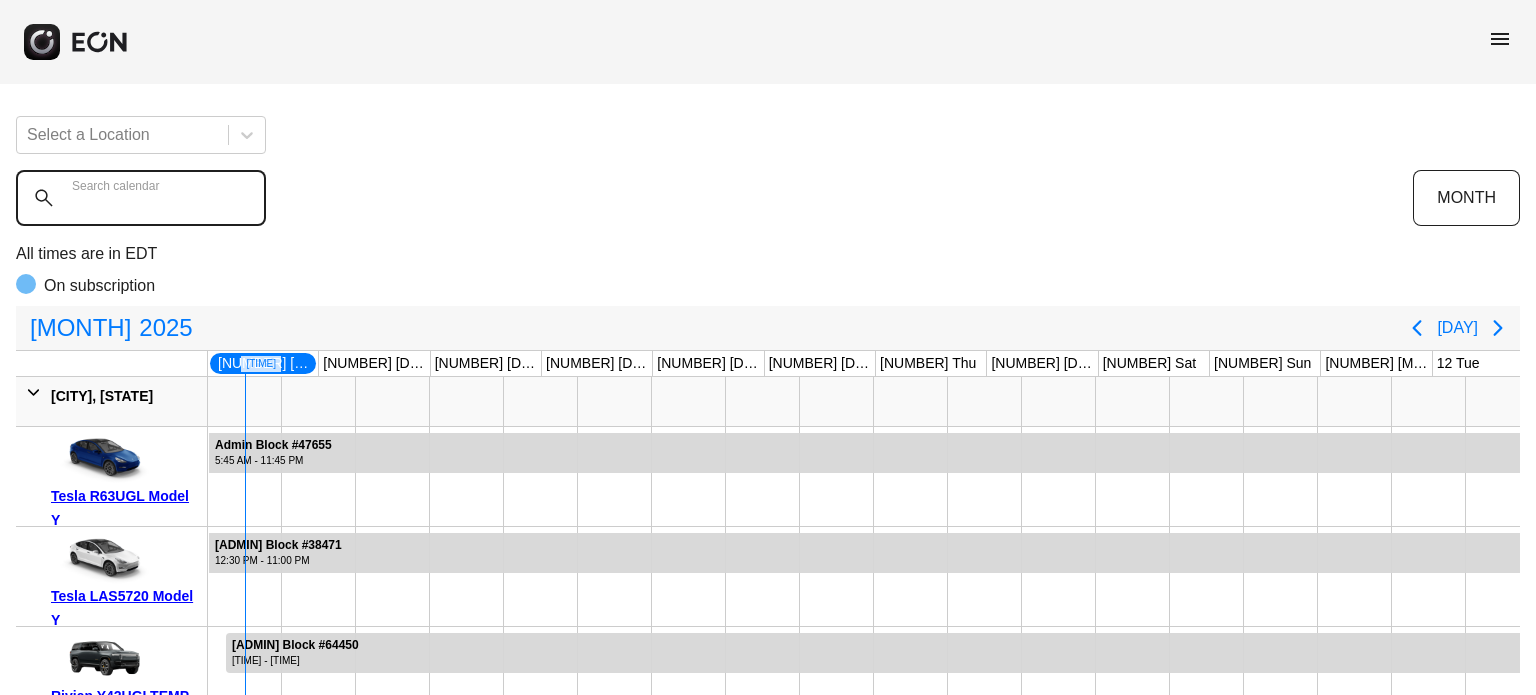 scroll, scrollTop: 0, scrollLeft: 0, axis: both 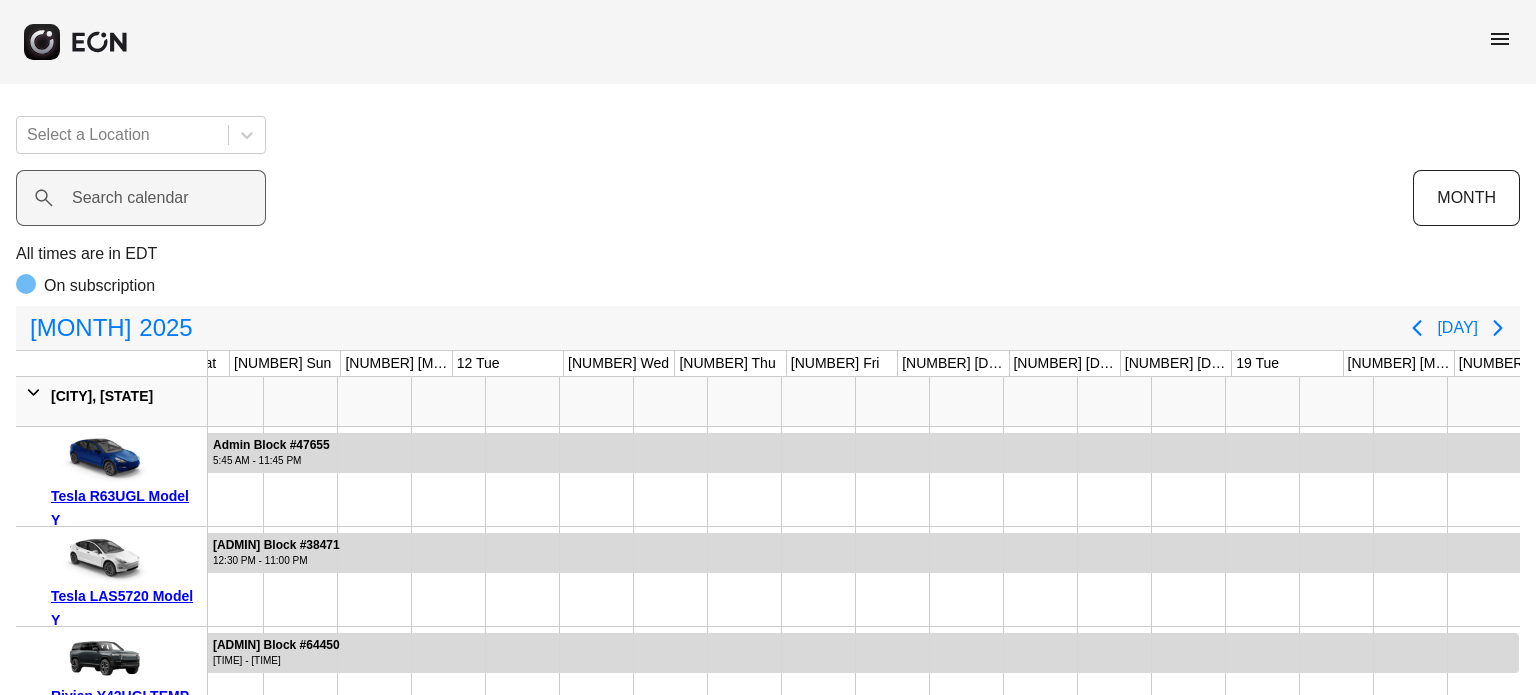 click on "Search calendar" at bounding box center (130, 198) 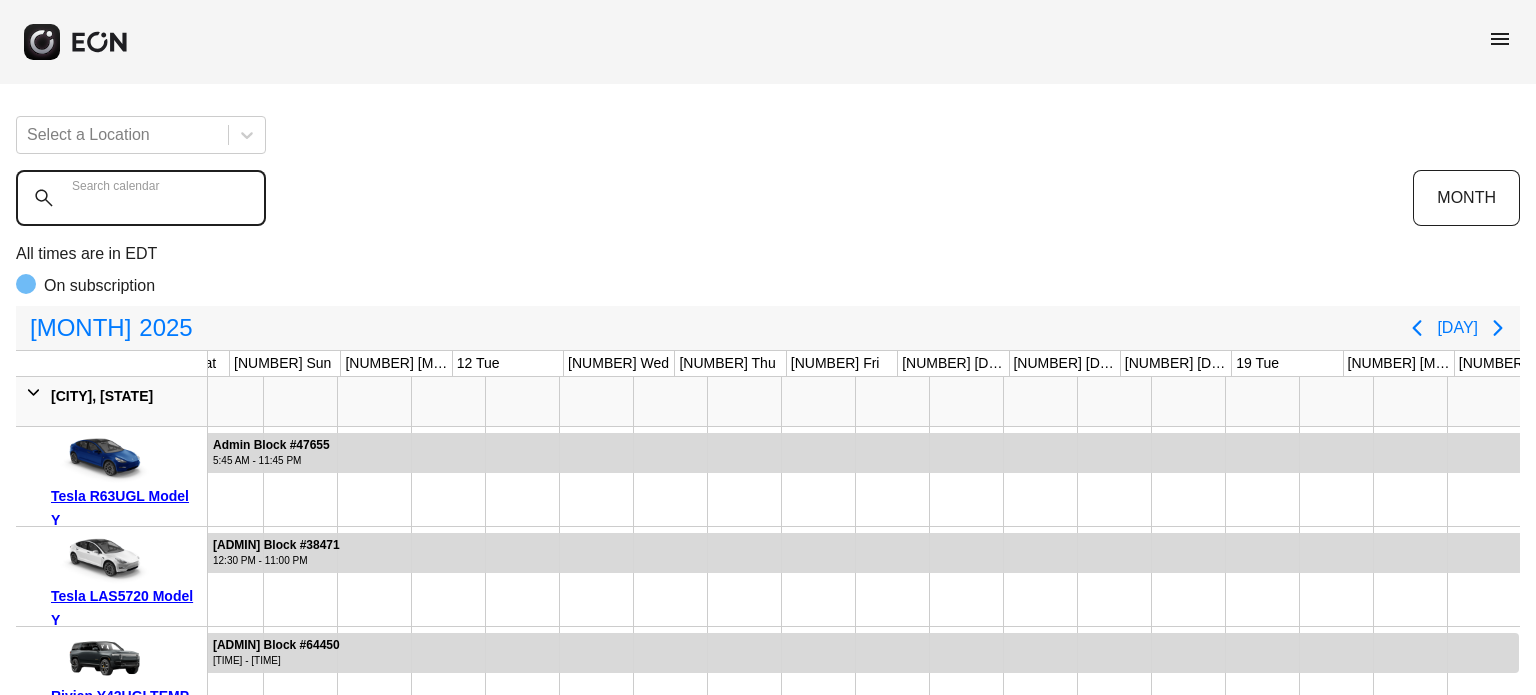 click on "Search calendar" at bounding box center [141, 198] 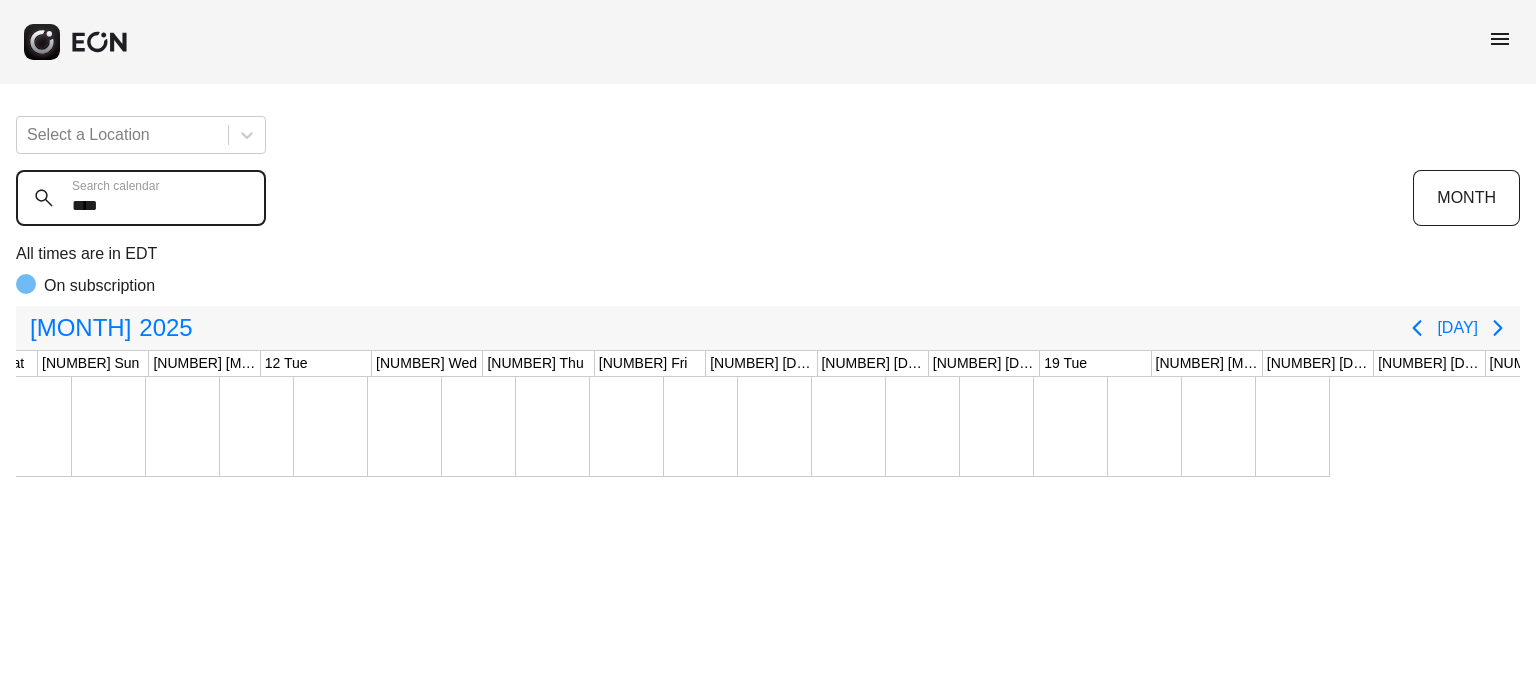 scroll, scrollTop: 0, scrollLeft: 789, axis: horizontal 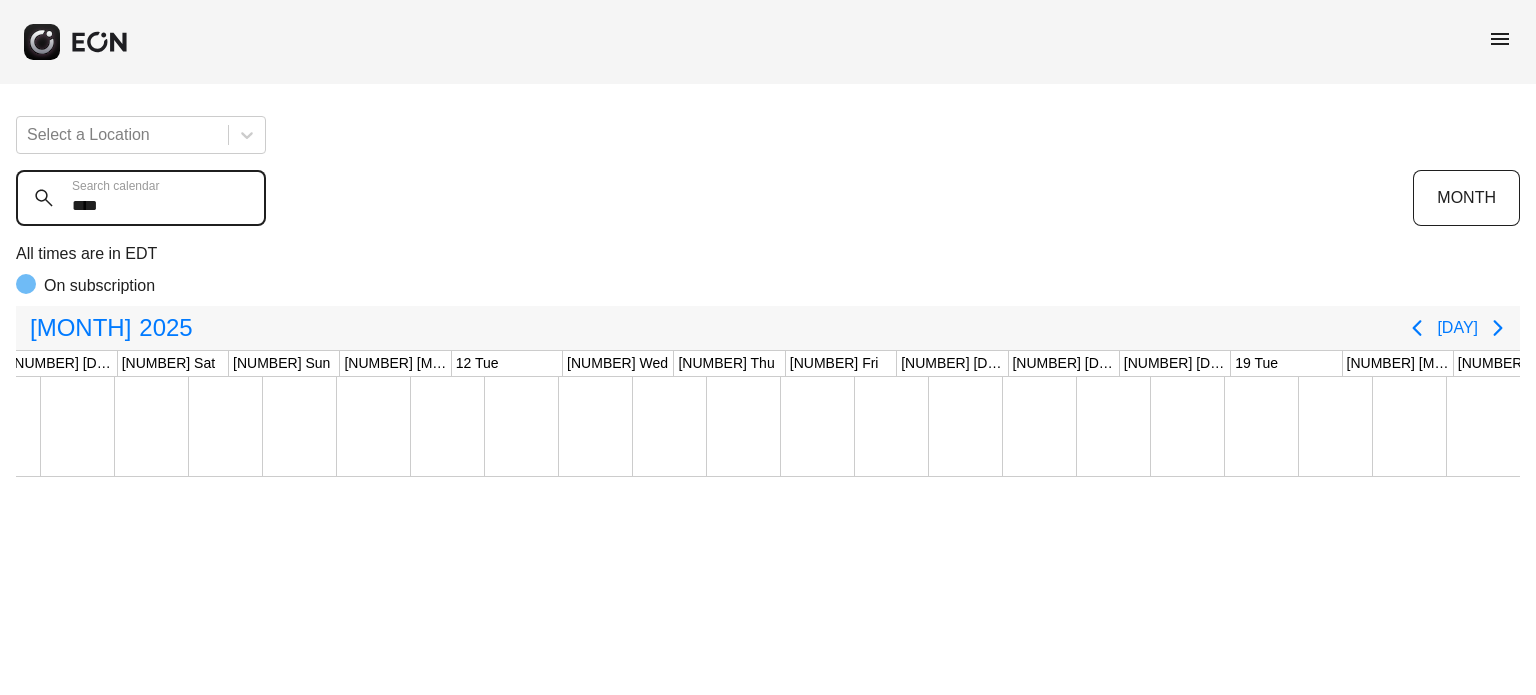 type on "****" 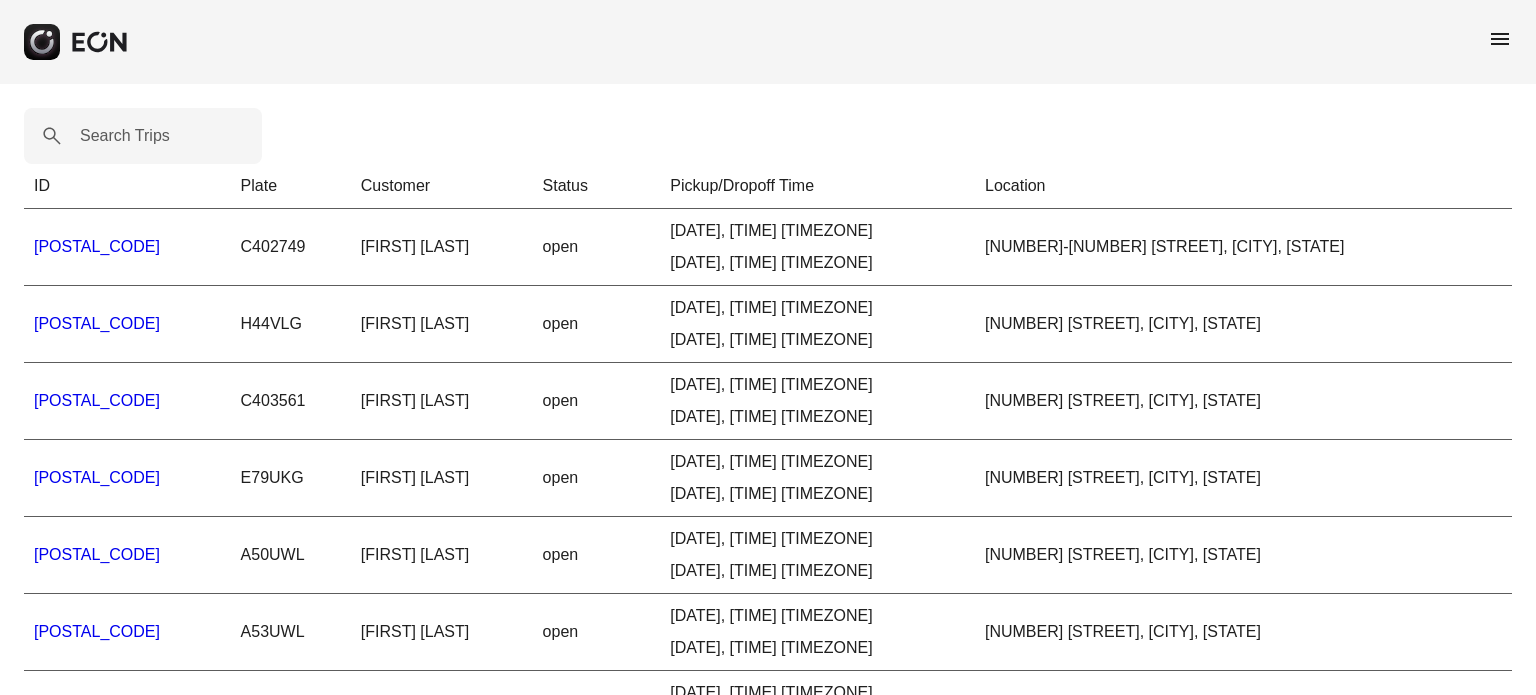 scroll, scrollTop: 0, scrollLeft: 0, axis: both 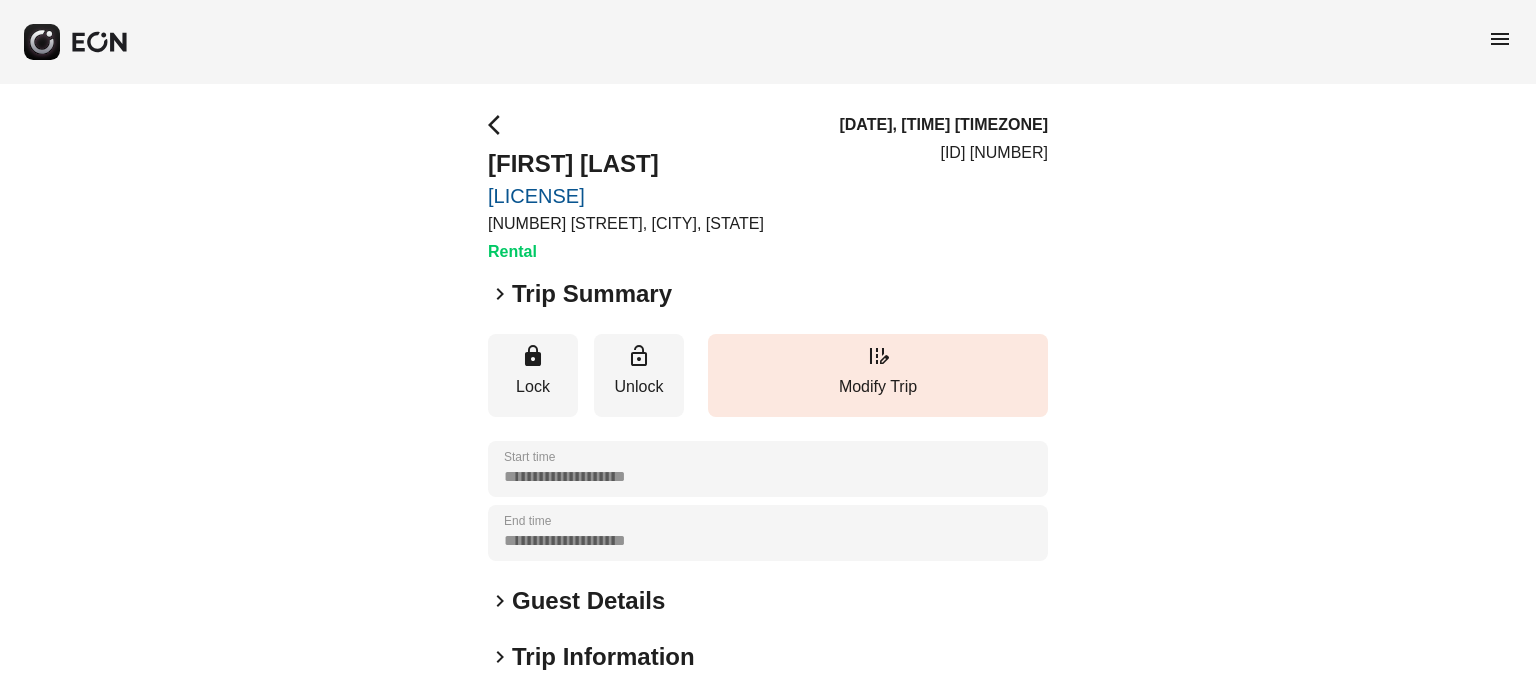 click on "Guest Details" at bounding box center (588, 601) 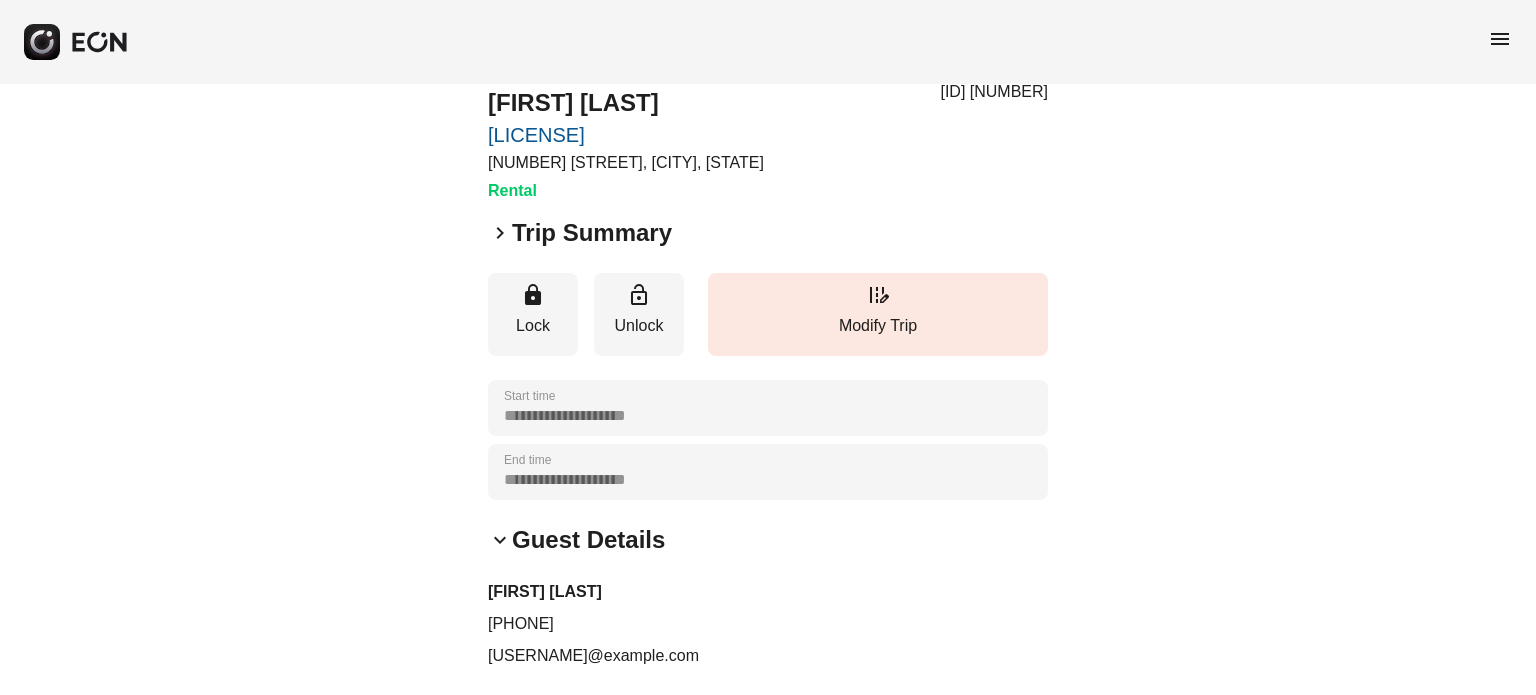 scroll, scrollTop: 0, scrollLeft: 0, axis: both 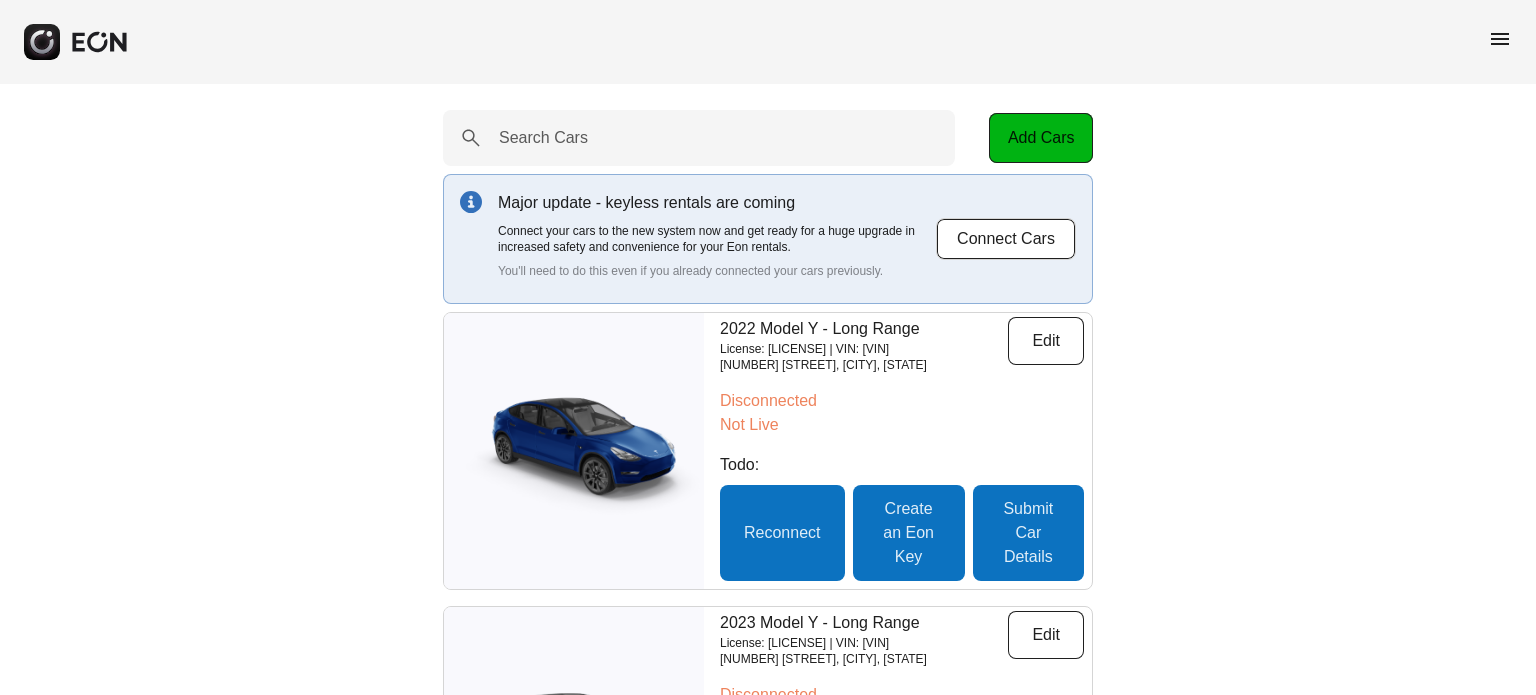 click on "Search Cars" at bounding box center (699, 138) 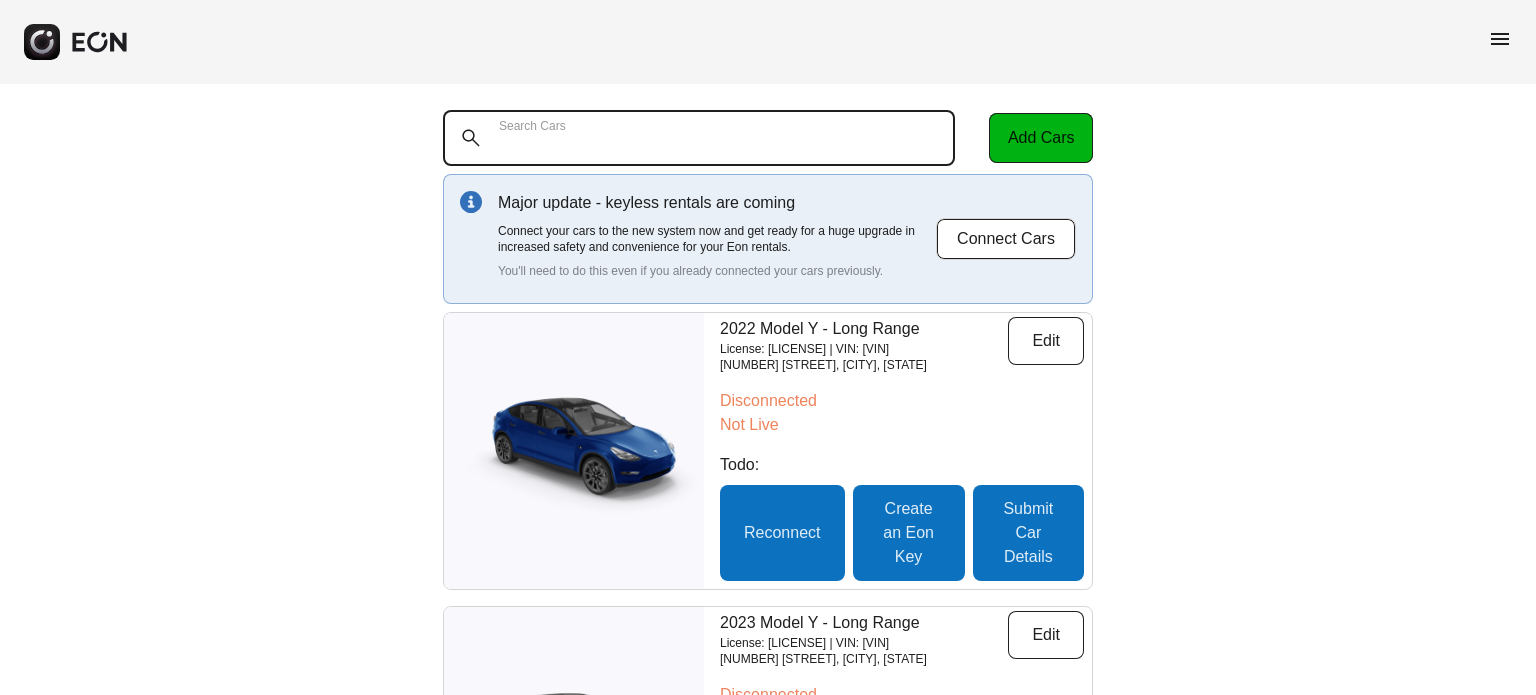click on "Search Cars" at bounding box center (712, 138) 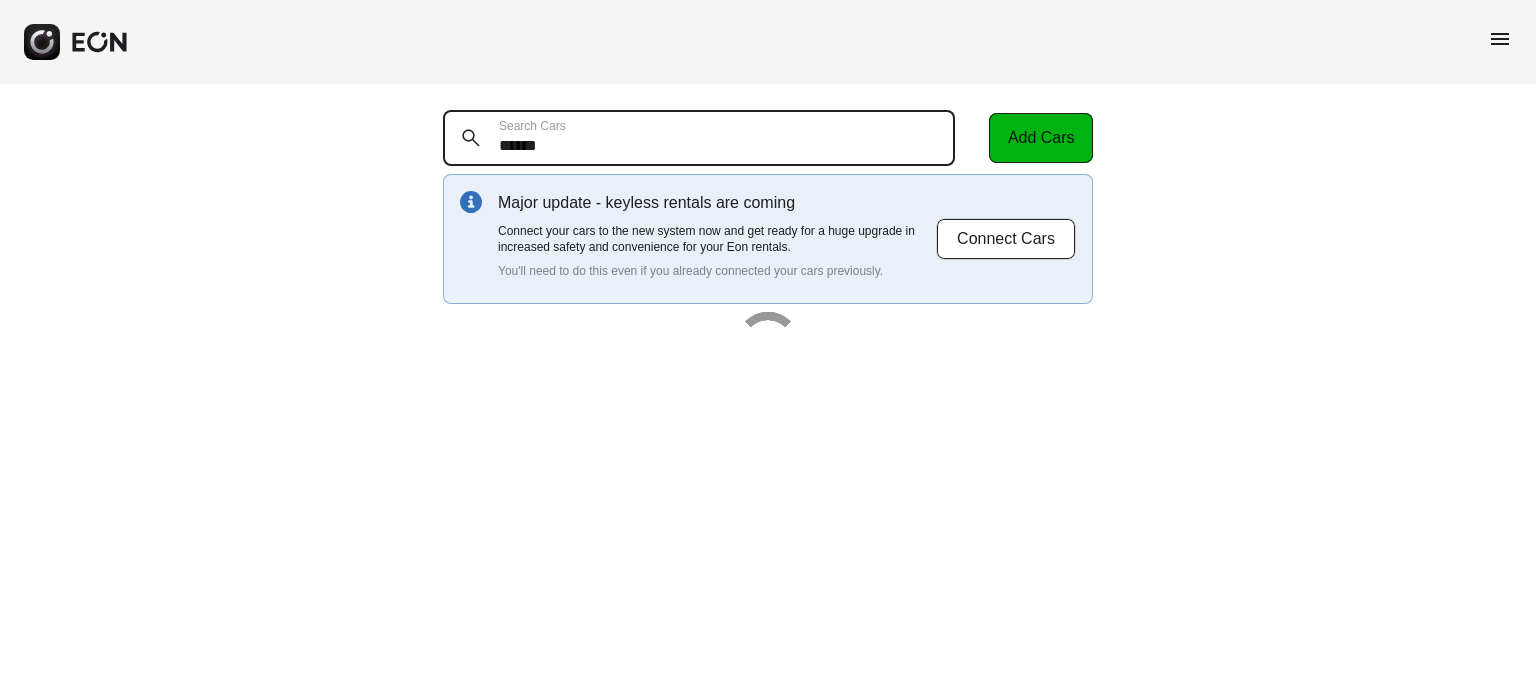type on "******" 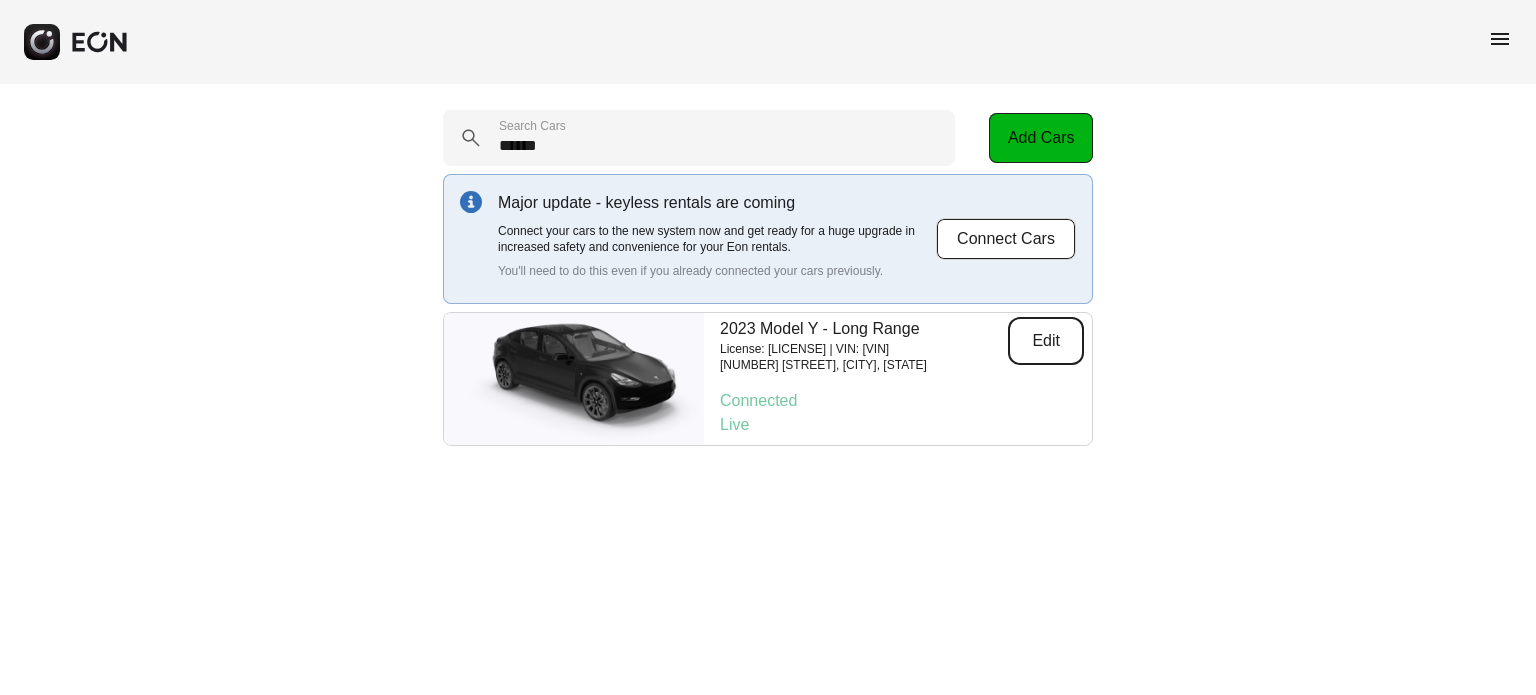 click on "Edit" at bounding box center [1046, 341] 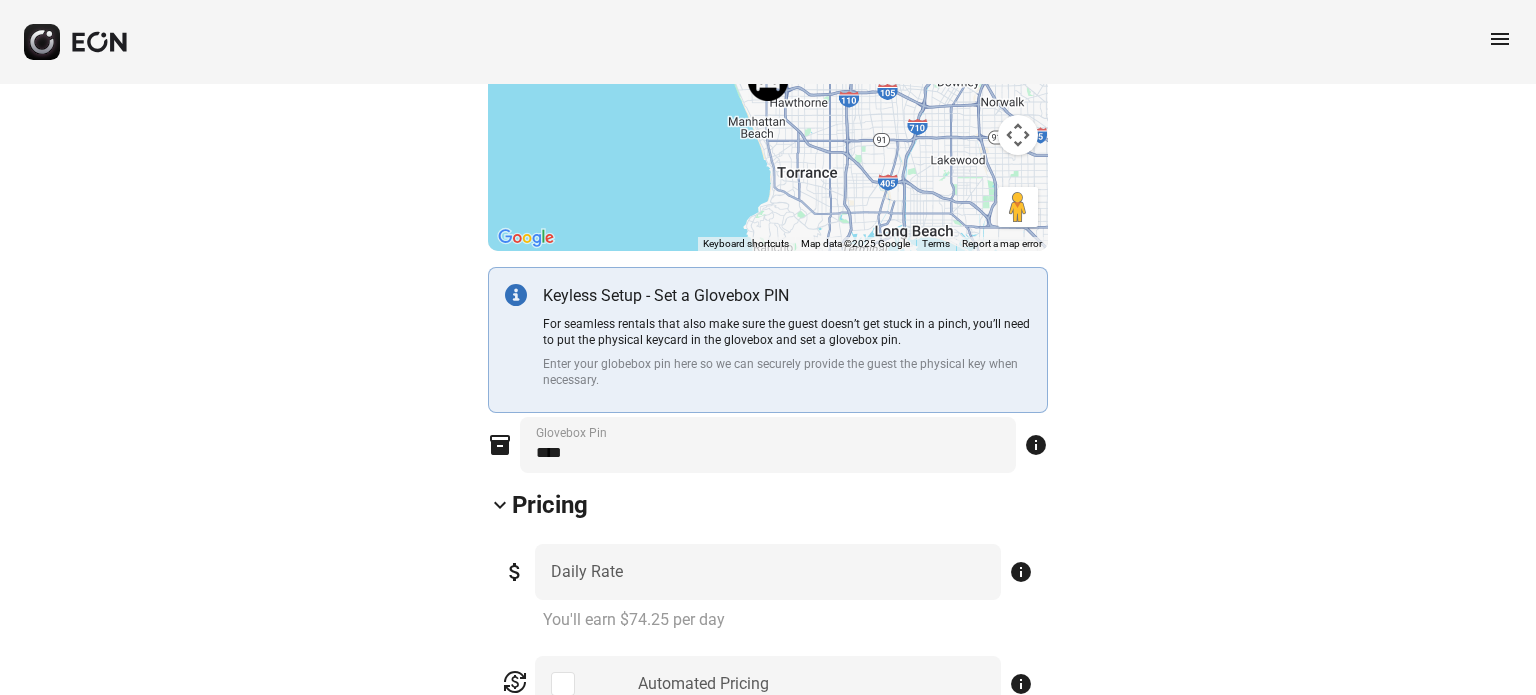 scroll, scrollTop: 800, scrollLeft: 0, axis: vertical 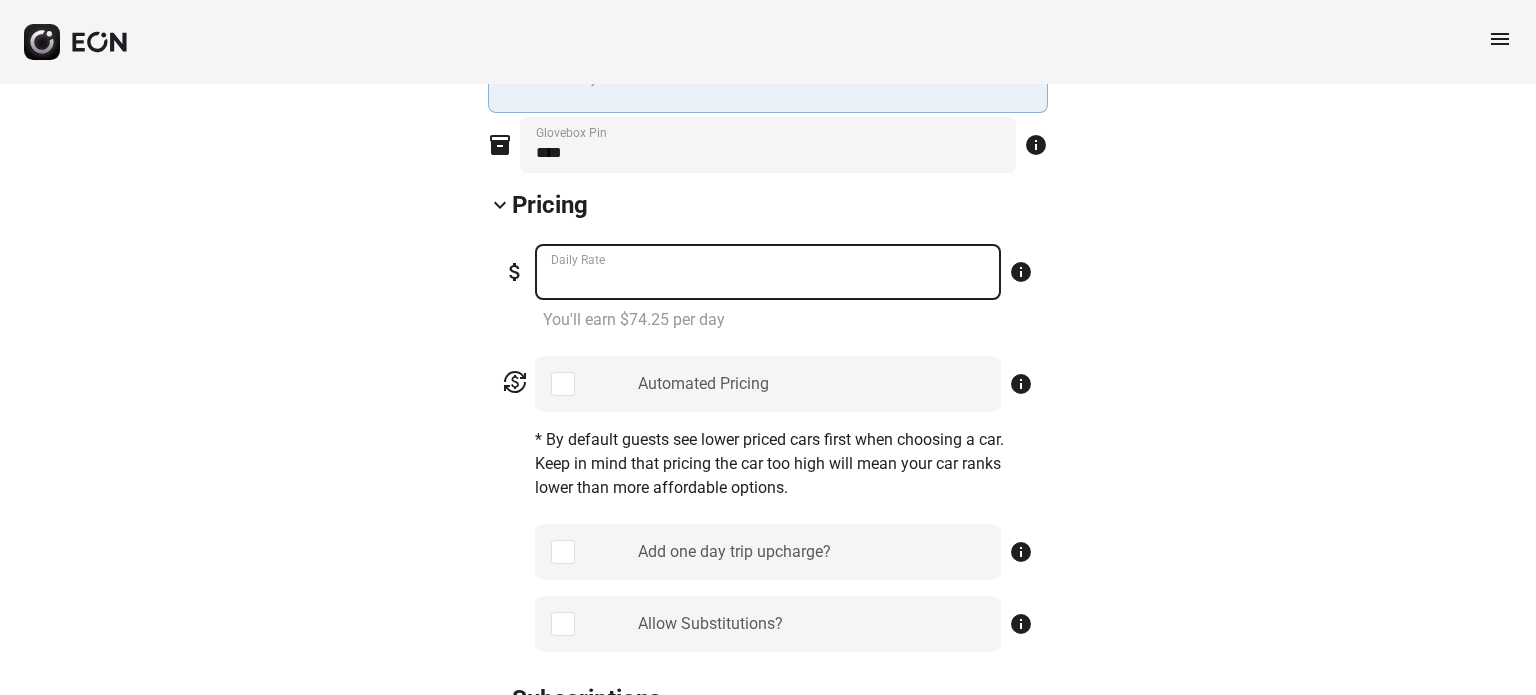 click on "**" at bounding box center (768, 272) 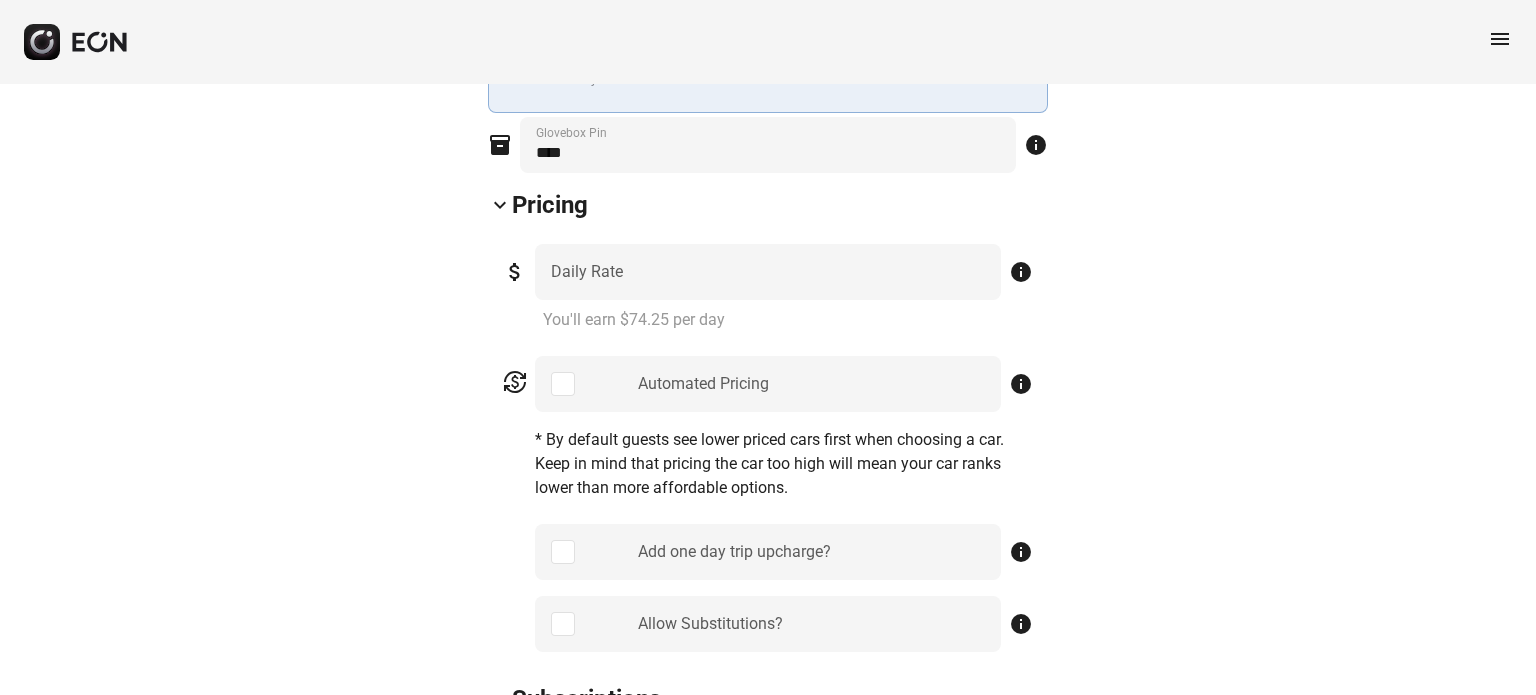 click on "arrow_back_ios Z28USY 7SAYGDEE7PA151990 88% 29656 lock Lock lock_open Unlock event_busy Block off restart_alt Refresh ← Move left → Move right ↑ Move up ↓ Move down + Zoom in - Zoom out Home Jump left by 75% End Jump right by 75% Page Up Jump up by 75% Page Down Jump down by 75% Map Terrain Satellite Labels Keyboard shortcuts Map Data Map data ©2025 Google Map data ©2025 Google 10 km  Click to toggle between metric and imperial units Terms Report a map error Keyless Setup - Set a Glovebox PIN For seamless rentals that also make sure the guest doesn’t get stuck in a pinch, you’ll need to put the physical keycard in the glovebox and set a glovebox pin. Enter your globebox pin here so we can securely provide the guest the physical key when necessary. inventory_2 Glovebox Pin info keyboard_arrow_down Pricing attach_money ** Daily Rate info You'll earn $74.25 per day currency_exchange Automated Pricing info Add one day trip upcharge? info Allow Substitutions? info keyboard_arrow_down Subscriptions *" at bounding box center (768, 1177) 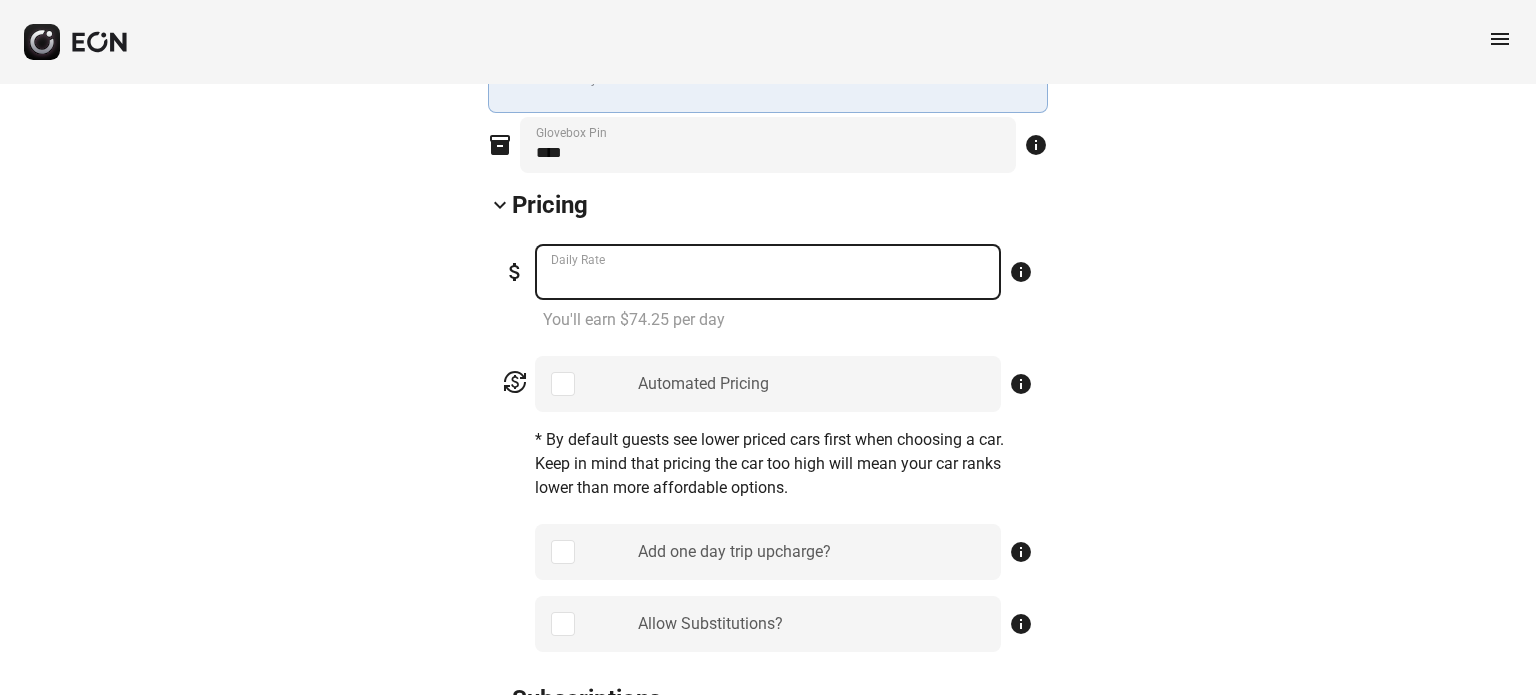 click on "**" at bounding box center (768, 272) 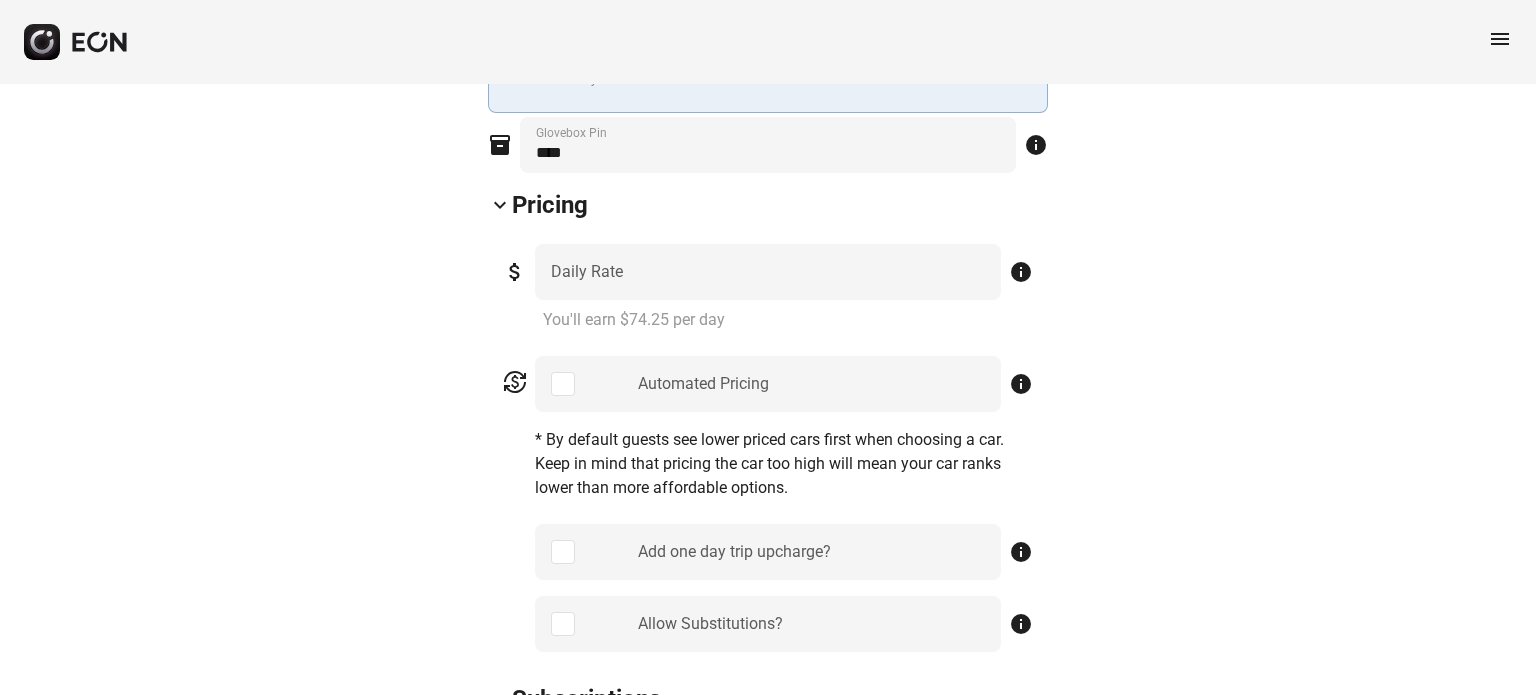 click on "arrow_back_ios Z28USY 7SAYGDEE7PA151990 88% 29656 lock Lock lock_open Unlock event_busy Block off restart_alt Refresh ← Move left → Move right ↑ Move up ↓ Move down + Zoom in - Zoom out Home Jump left by 75% End Jump right by 75% Page Up Jump up by 75% Page Down Jump down by 75% Map Terrain Satellite Labels Keyboard shortcuts Map Data Map data ©2025 Google Map data ©2025 Google 10 km  Click to toggle between metric and imperial units Terms Report a map error Keyless Setup - Set a Glovebox PIN For seamless rentals that also make sure the guest doesn’t get stuck in a pinch, you’ll need to put the physical keycard in the glovebox and set a glovebox pin. Enter your globebox pin here so we can securely provide the guest the physical key when necessary. inventory_2 Glovebox Pin info keyboard_arrow_down Pricing attach_money ** Daily Rate info You'll earn $74.25 per day currency_exchange Automated Pricing info Add one day trip upcharge? info Allow Substitutions? info keyboard_arrow_down Subscriptions *" at bounding box center (768, 1177) 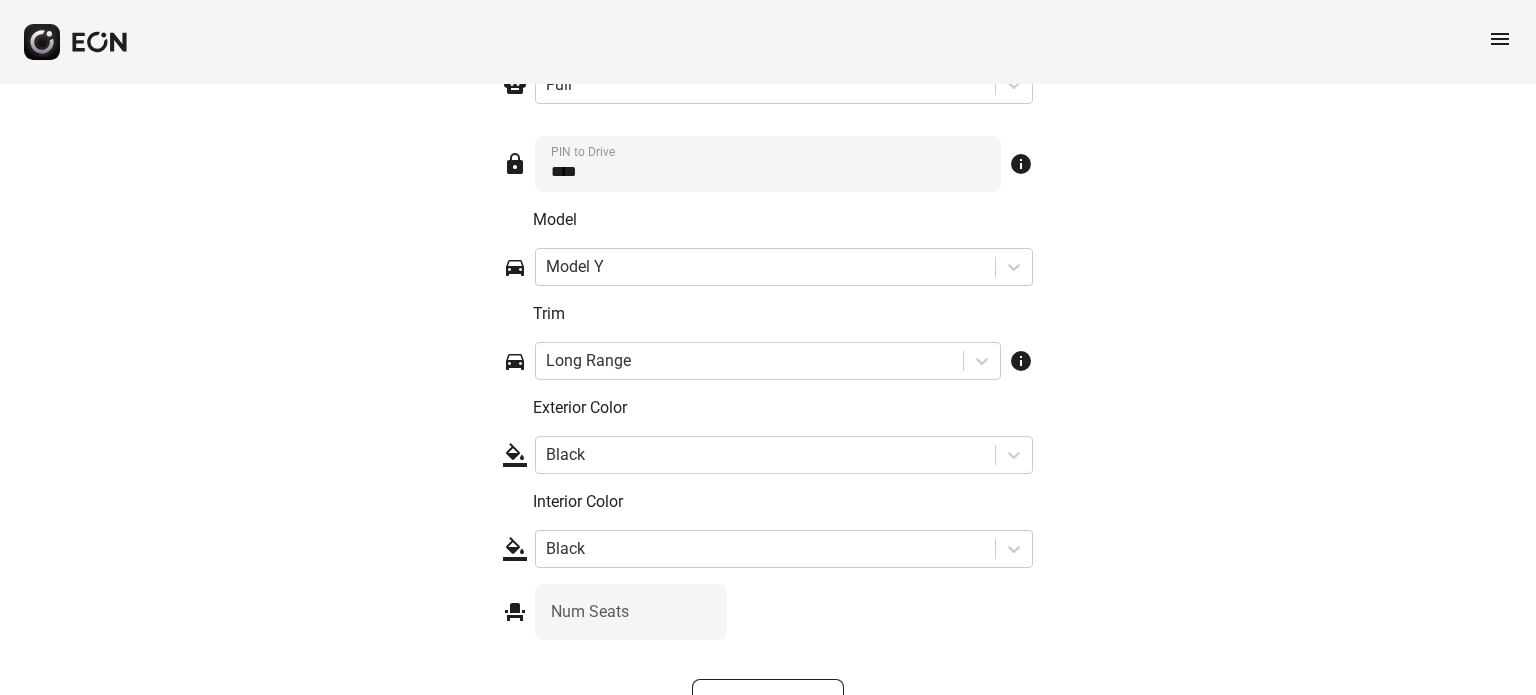 scroll, scrollTop: 3172, scrollLeft: 0, axis: vertical 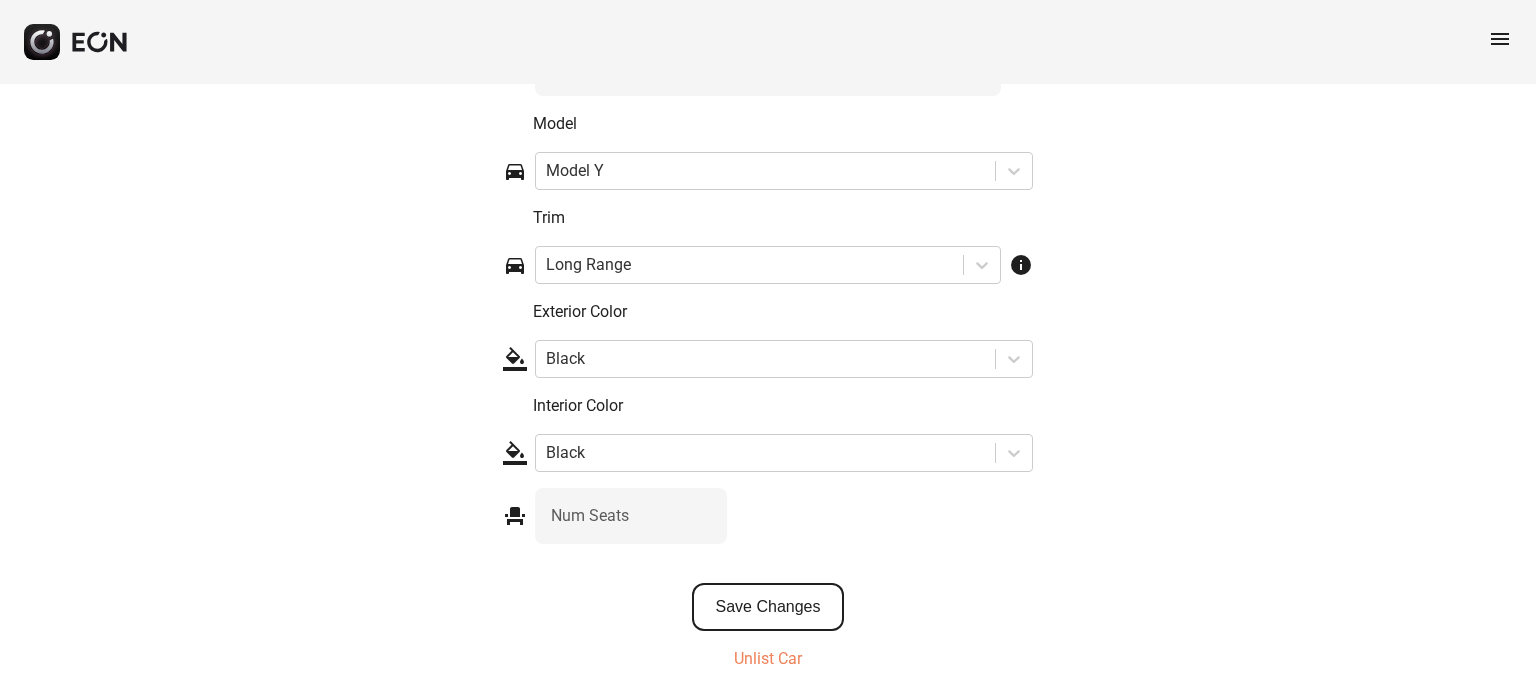 click on "Save Changes" at bounding box center (768, 607) 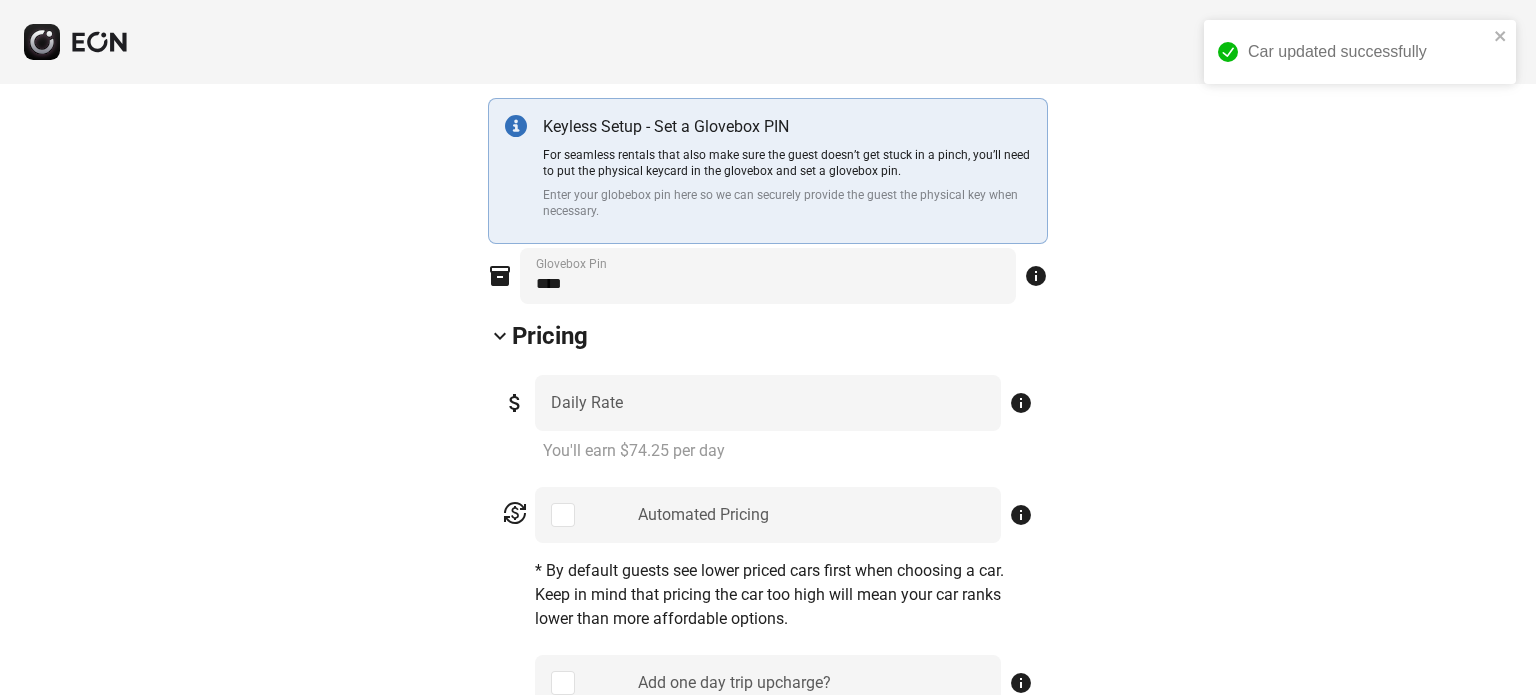 scroll, scrollTop: 572, scrollLeft: 0, axis: vertical 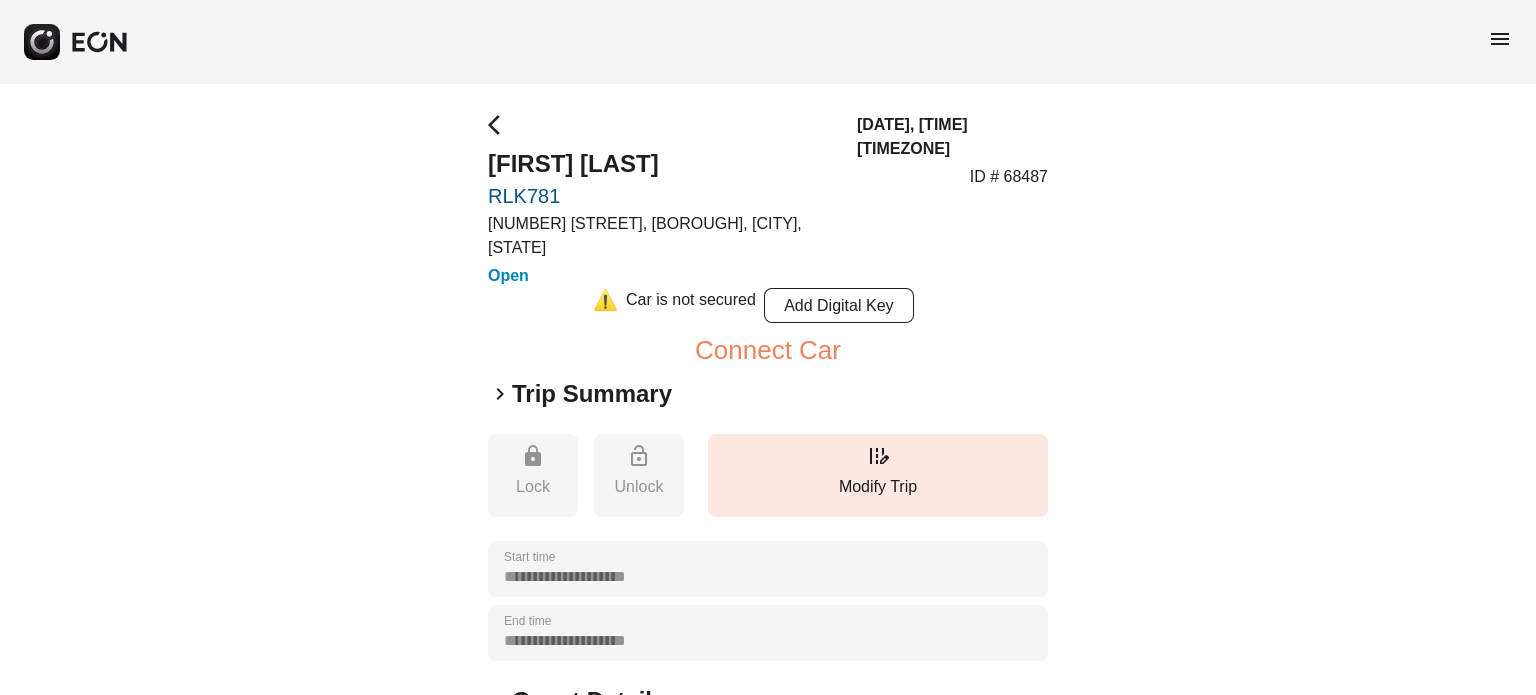 drag, startPoint x: 541, startPoint y: 127, endPoint x: 532, endPoint y: 137, distance: 13.453624 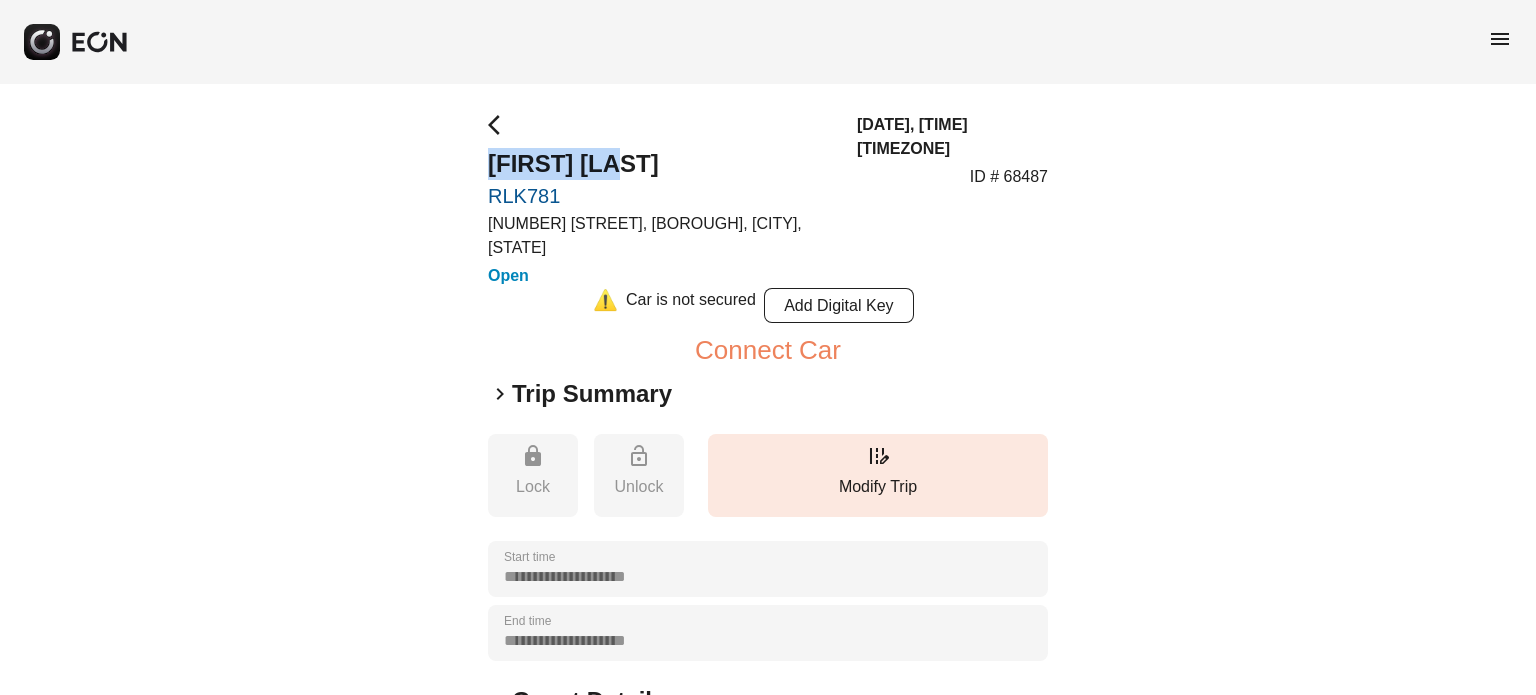 drag, startPoint x: 455, startPoint y: 166, endPoint x: 729, endPoint y: 167, distance: 274.00183 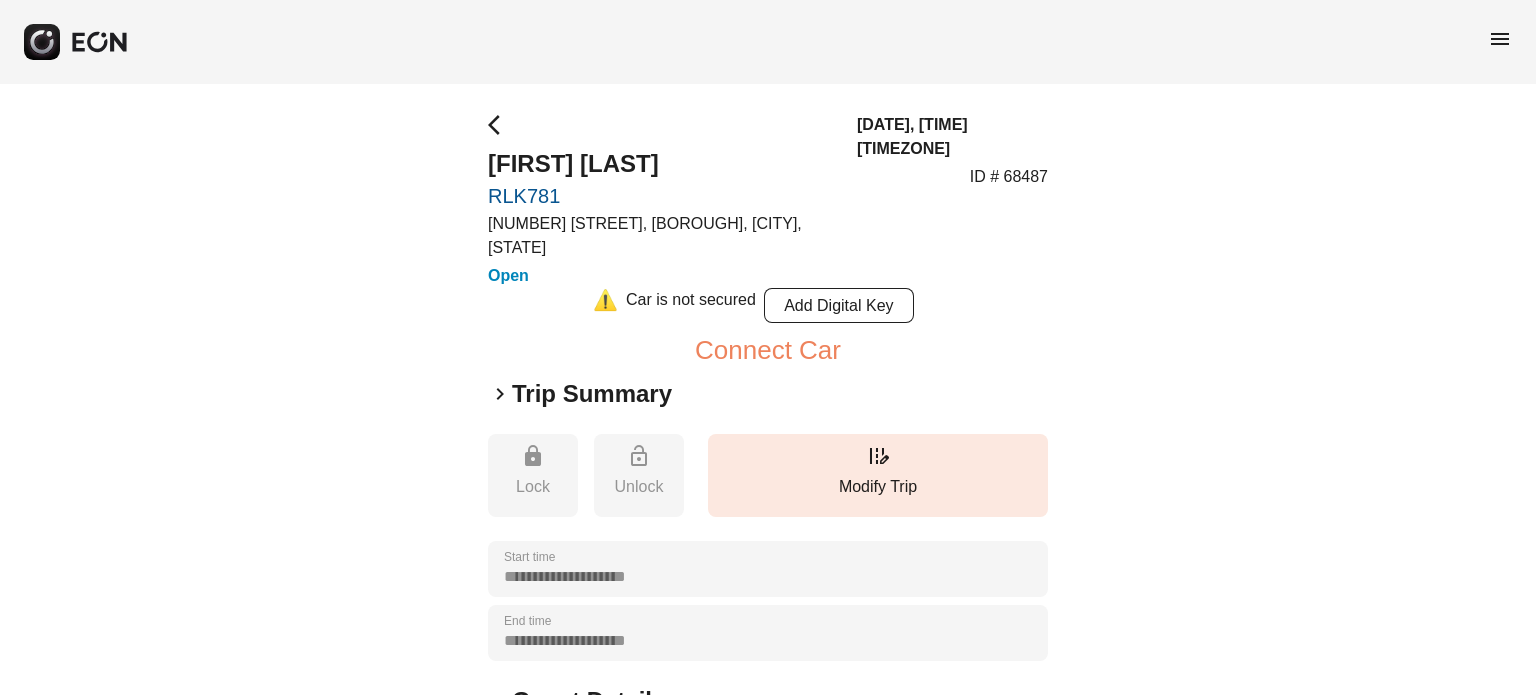 click on "ID # 68487" at bounding box center [1009, 177] 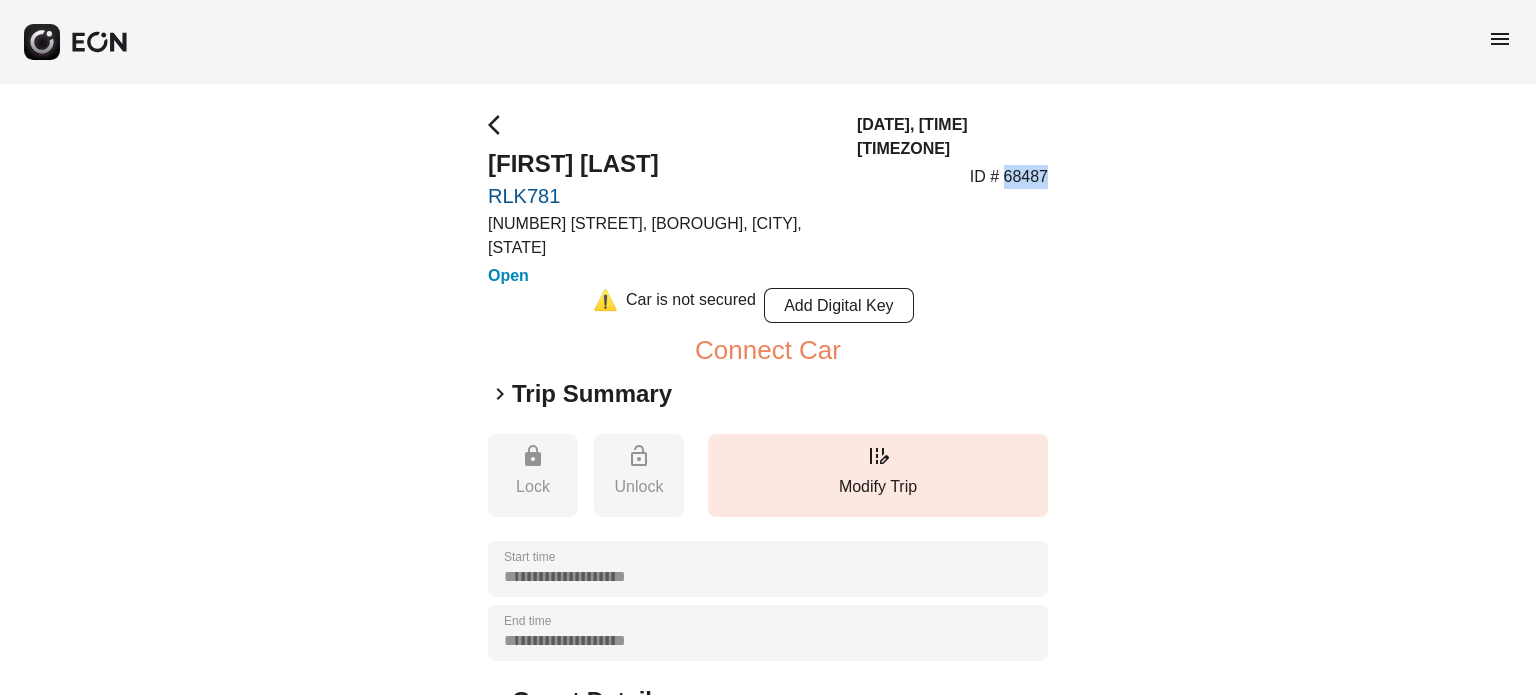 click on "ID # 68487" at bounding box center (1009, 177) 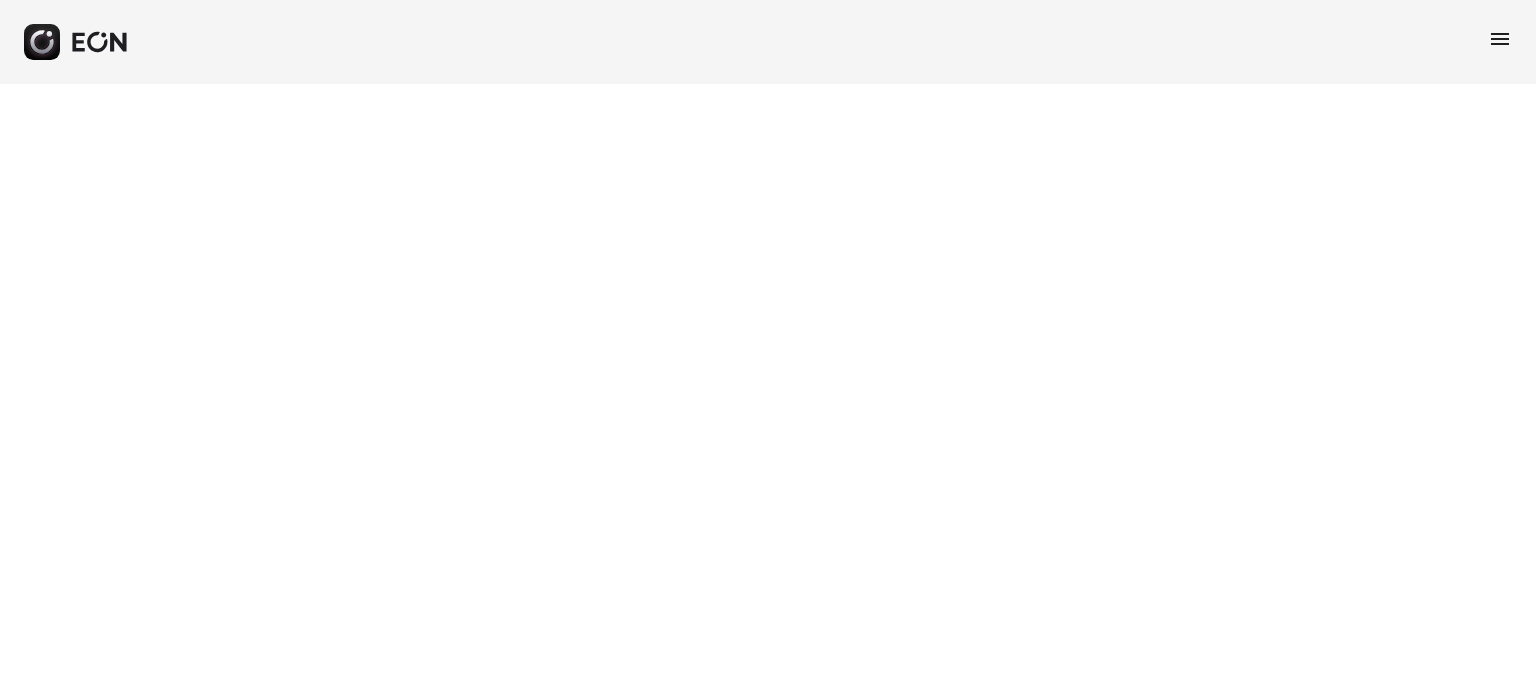 scroll, scrollTop: 0, scrollLeft: 0, axis: both 